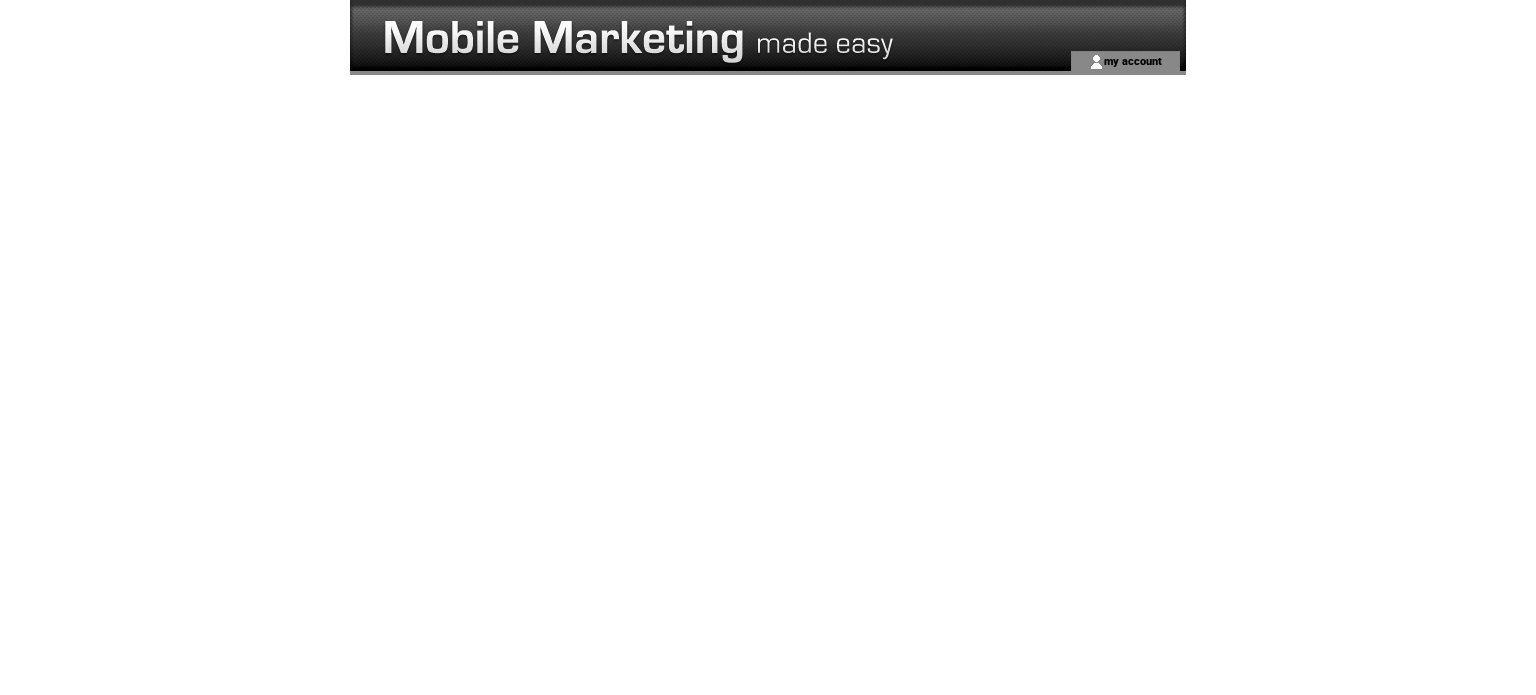 scroll, scrollTop: 0, scrollLeft: 0, axis: both 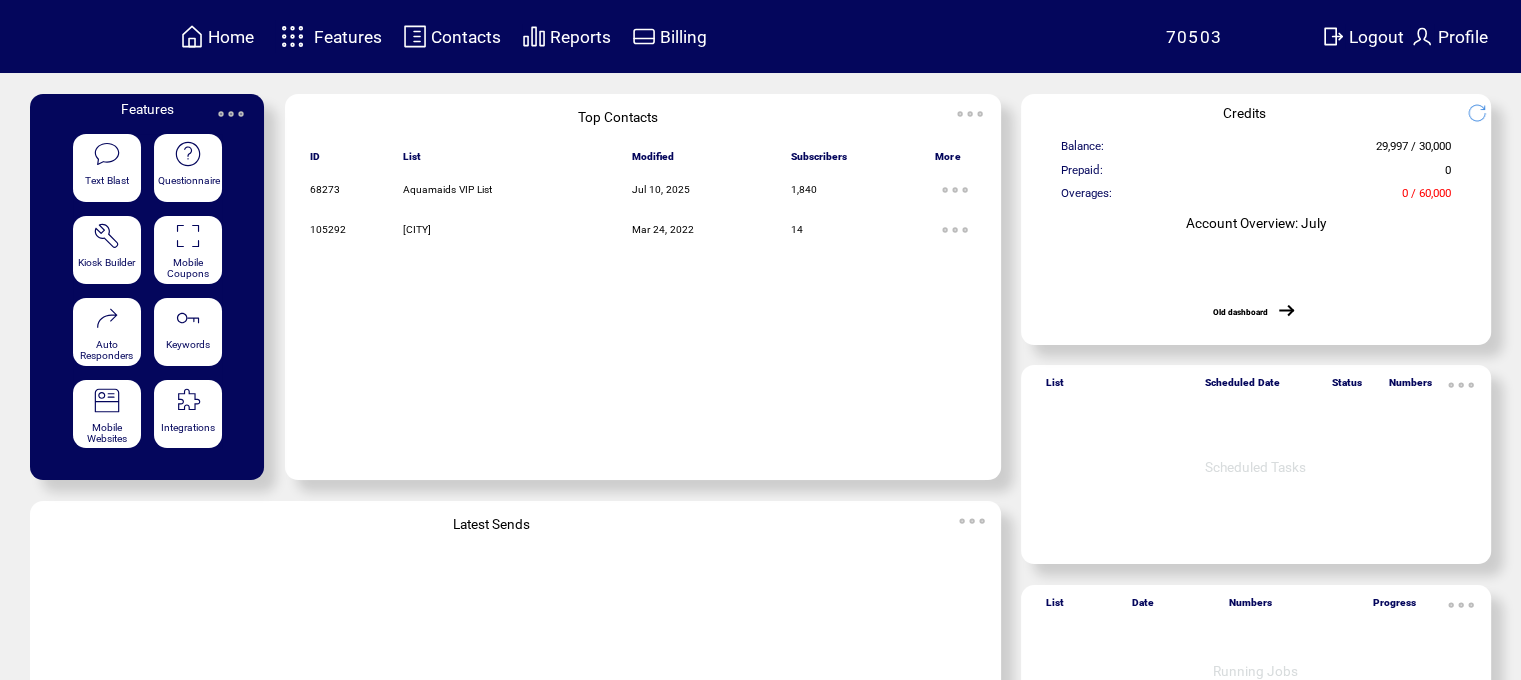 click at bounding box center (292, 36) 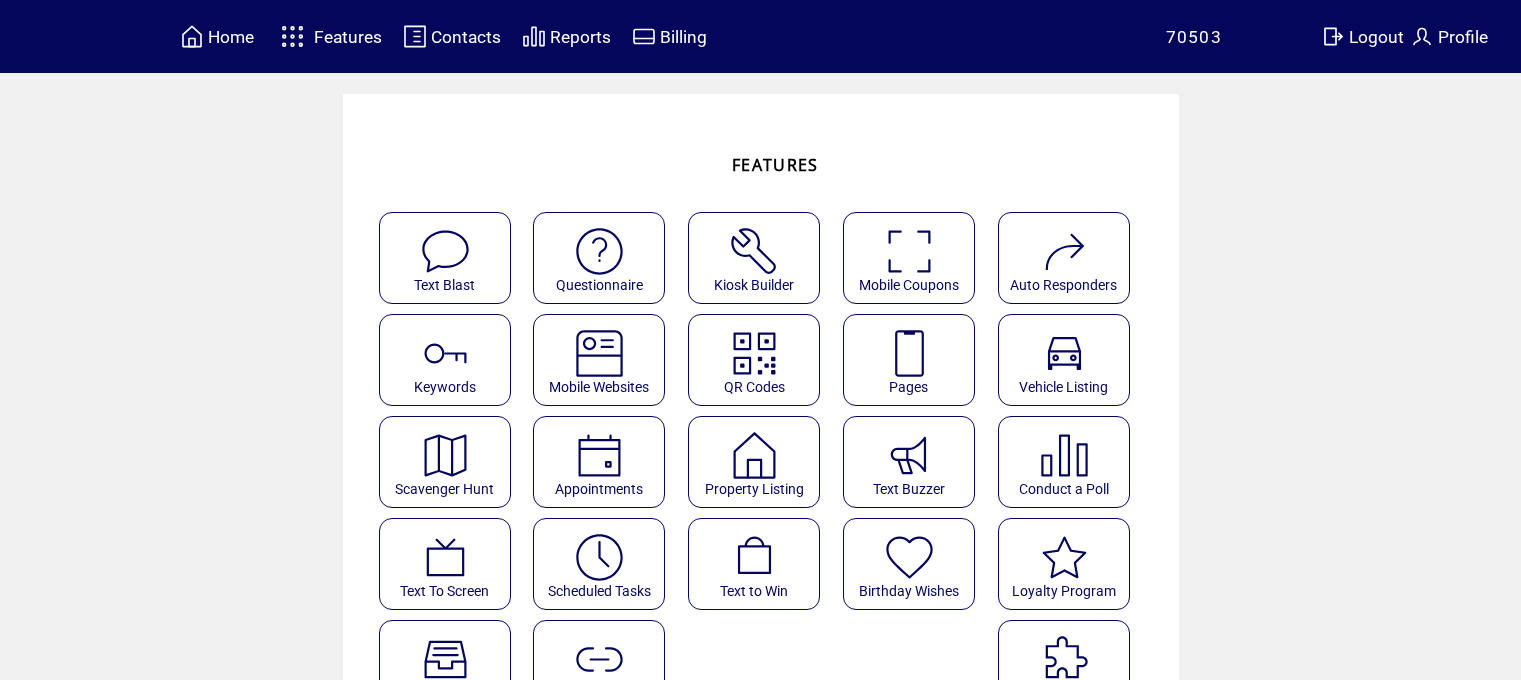 scroll, scrollTop: 0, scrollLeft: 0, axis: both 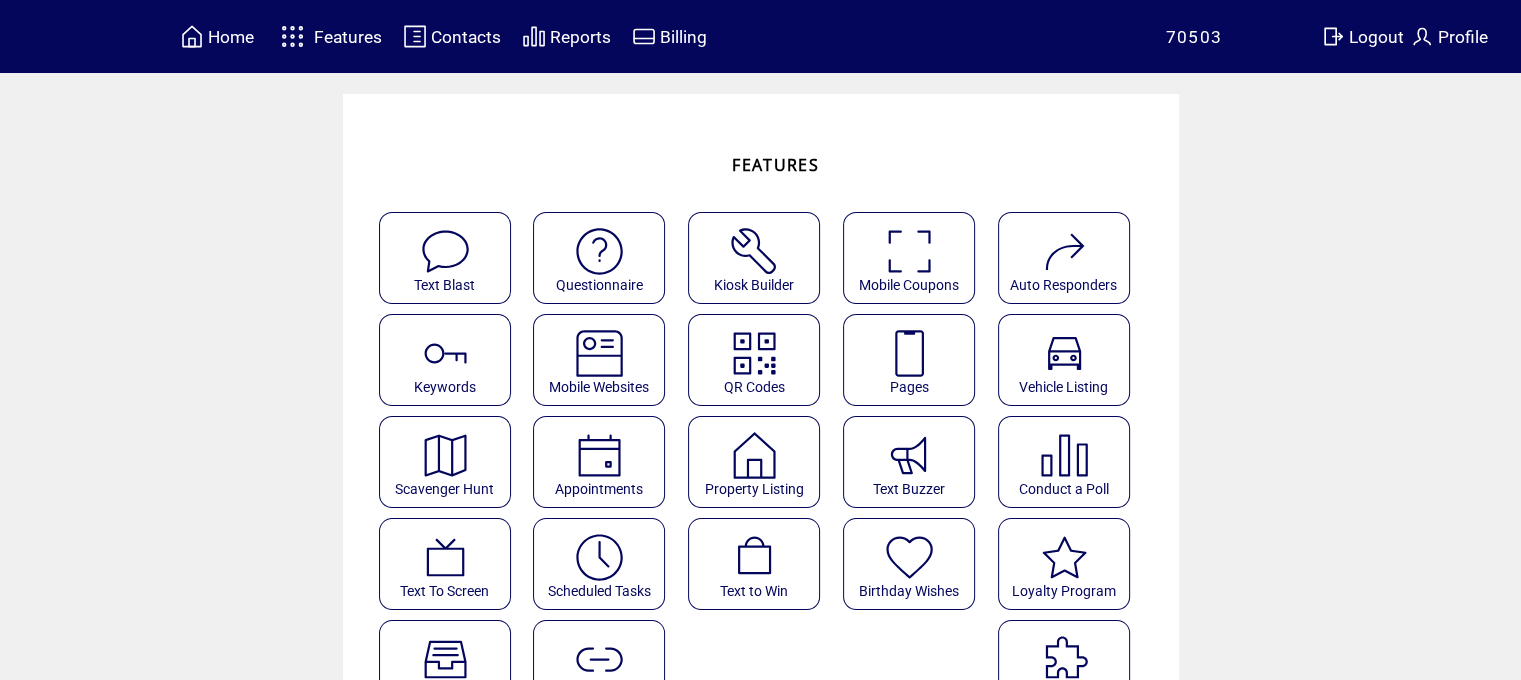 click at bounding box center [445, 251] 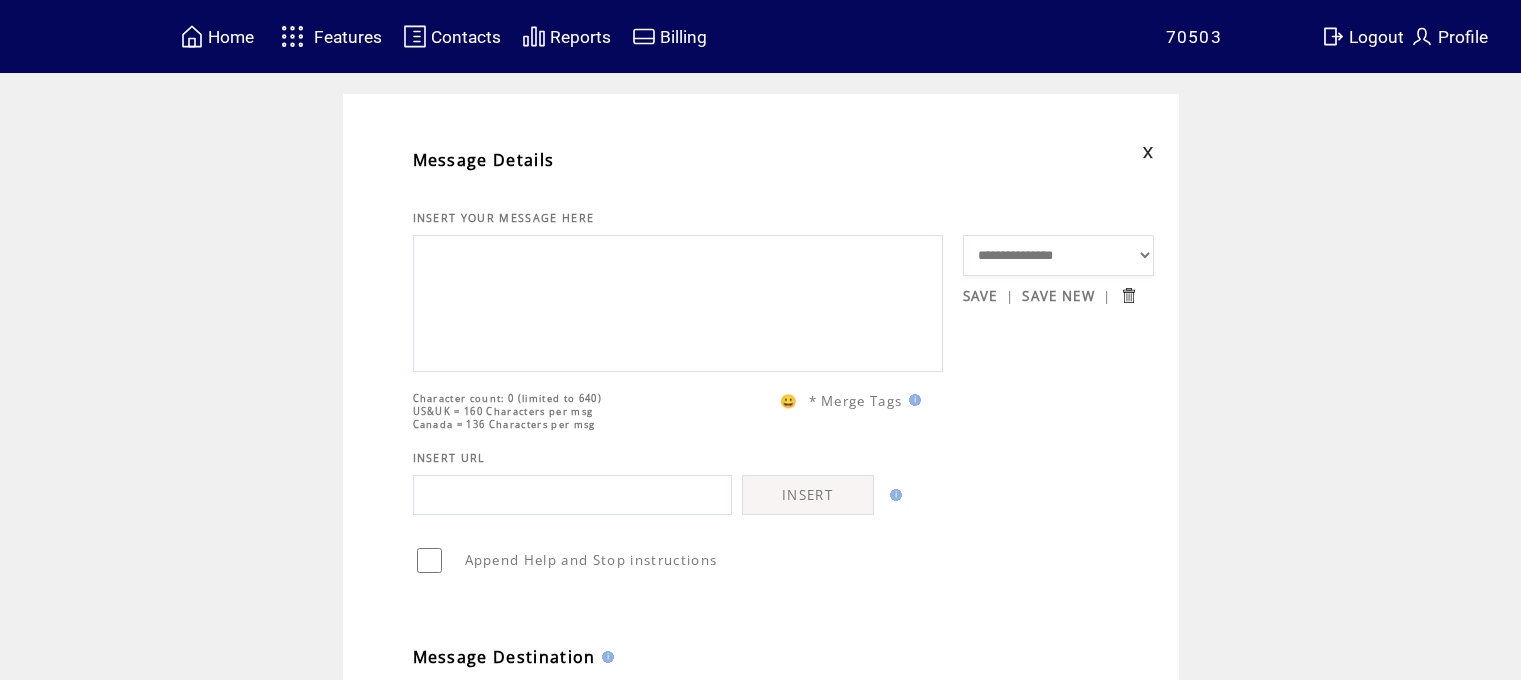 scroll, scrollTop: 0, scrollLeft: 0, axis: both 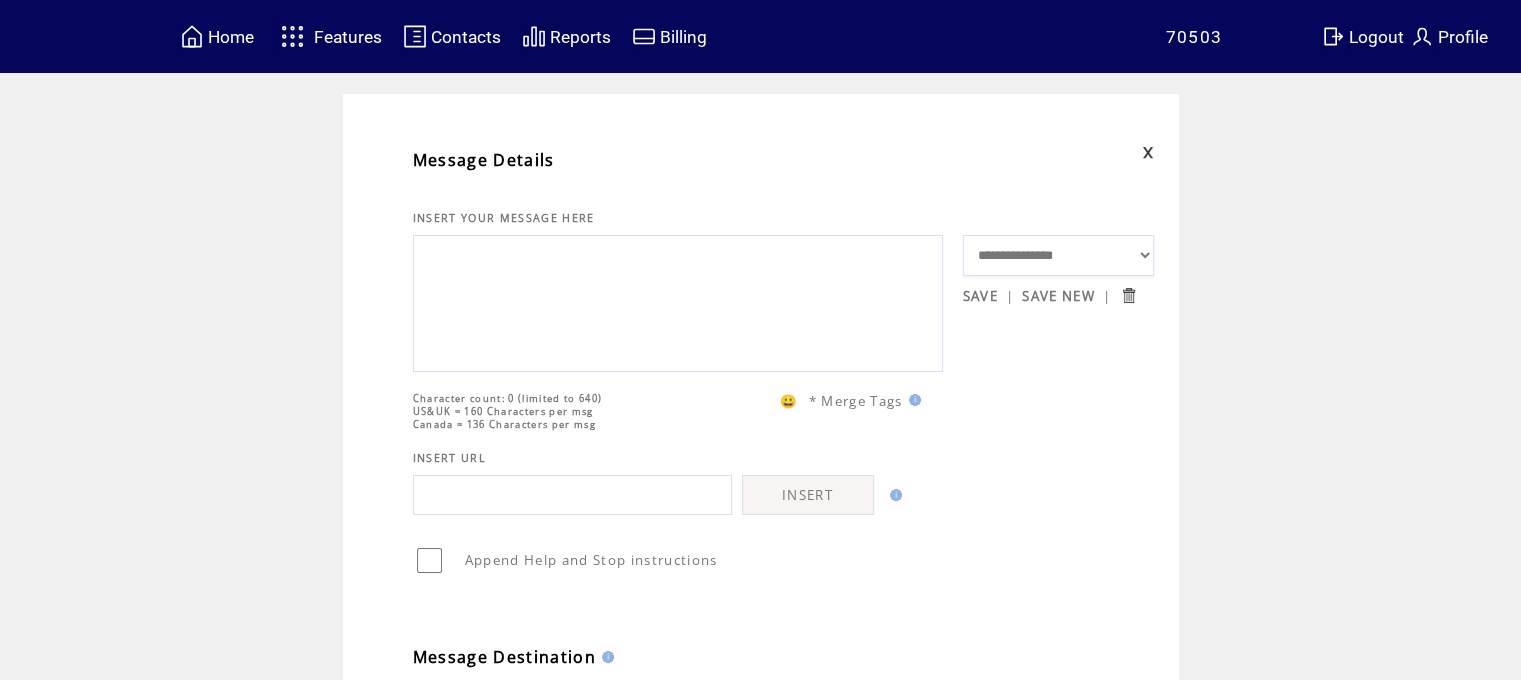 click on "**********" at bounding box center (1059, 256) 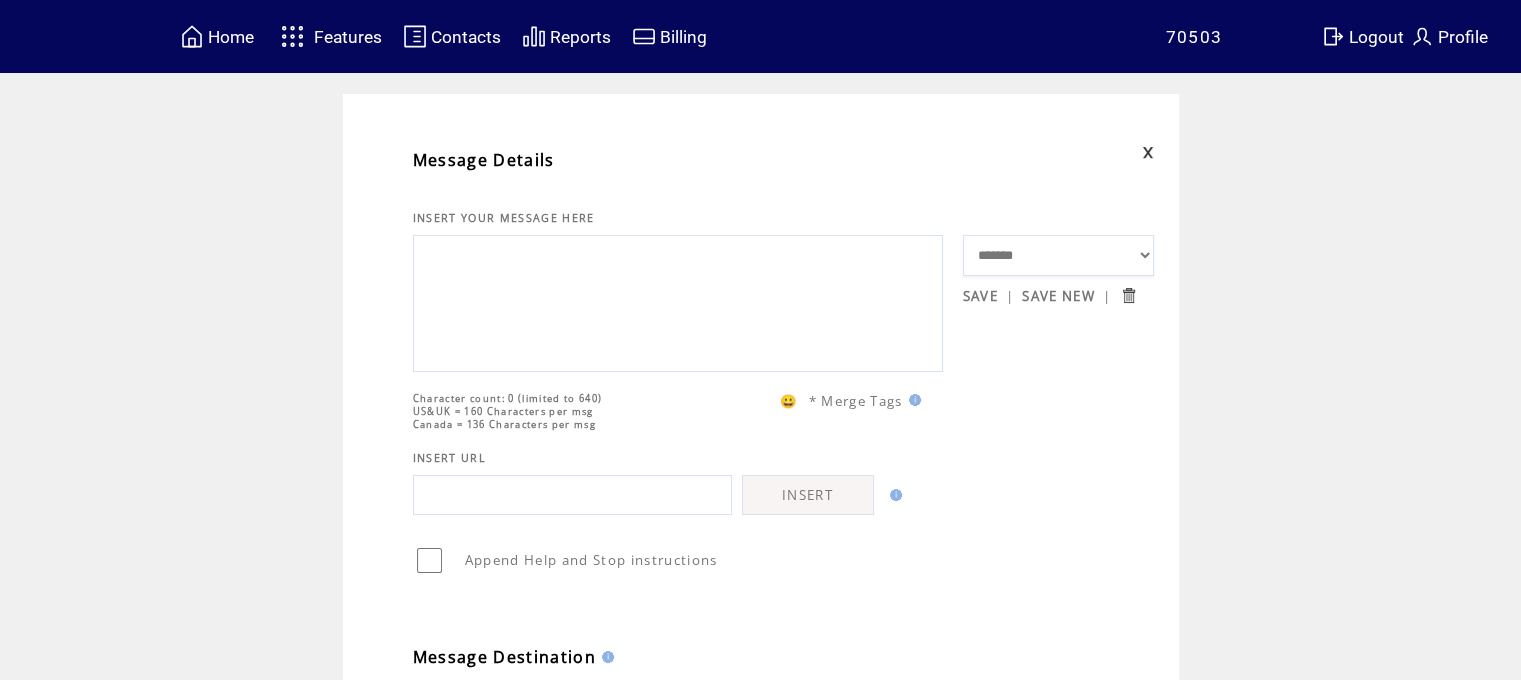 click on "**********" at bounding box center (1059, 256) 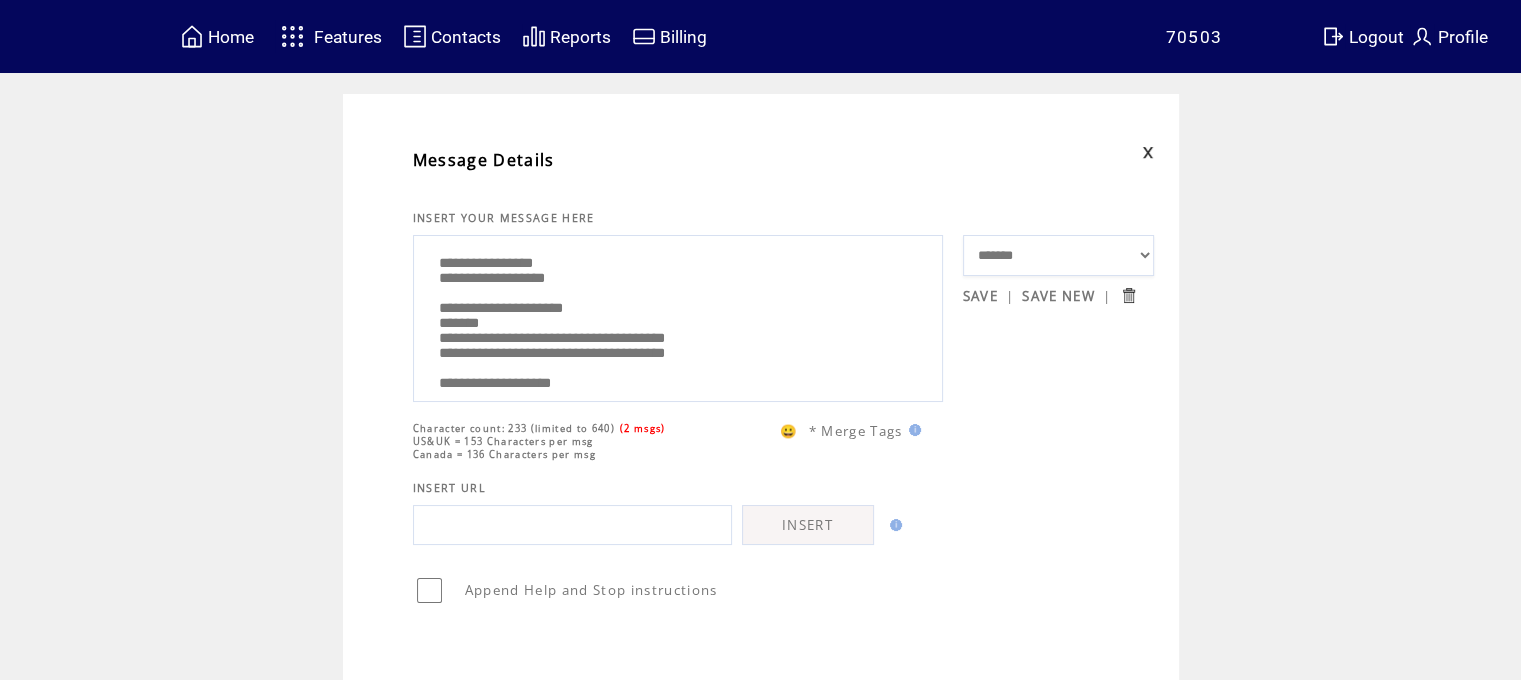 click on "**********" at bounding box center (678, 316) 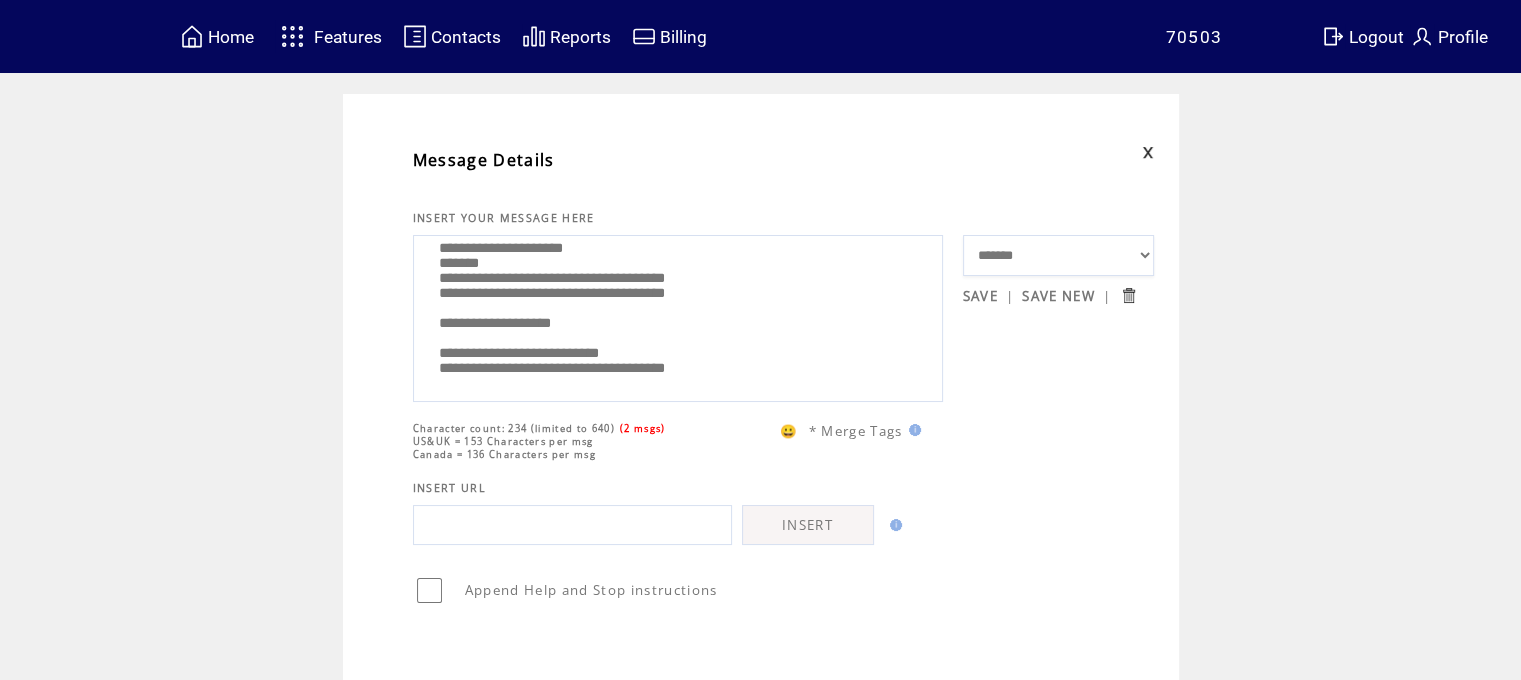 scroll, scrollTop: 120, scrollLeft: 0, axis: vertical 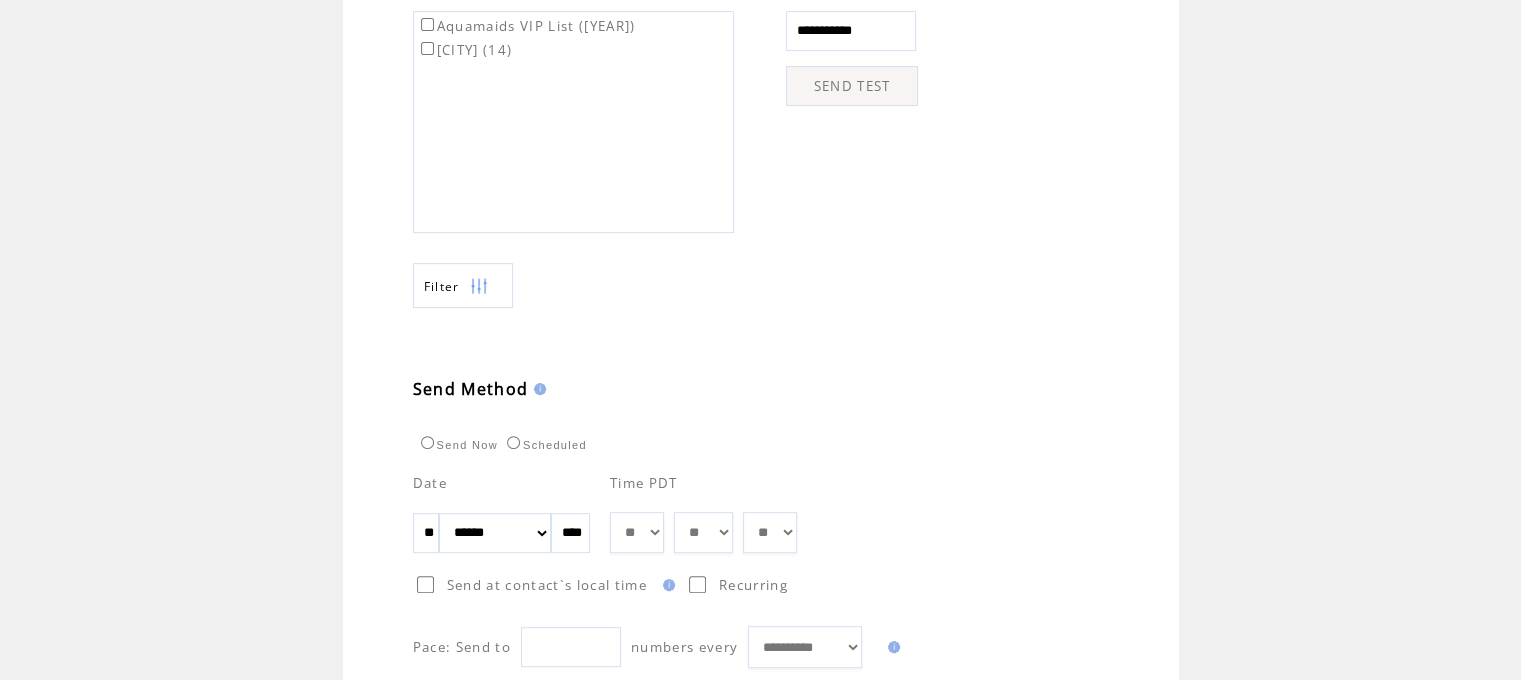 click on "** 	 ** 	 ** 	 ** 	 ** 	 ** 	 ** 	 ** 	 ** 	 ** 	 ** 	 ** 	 **" at bounding box center (637, 533) 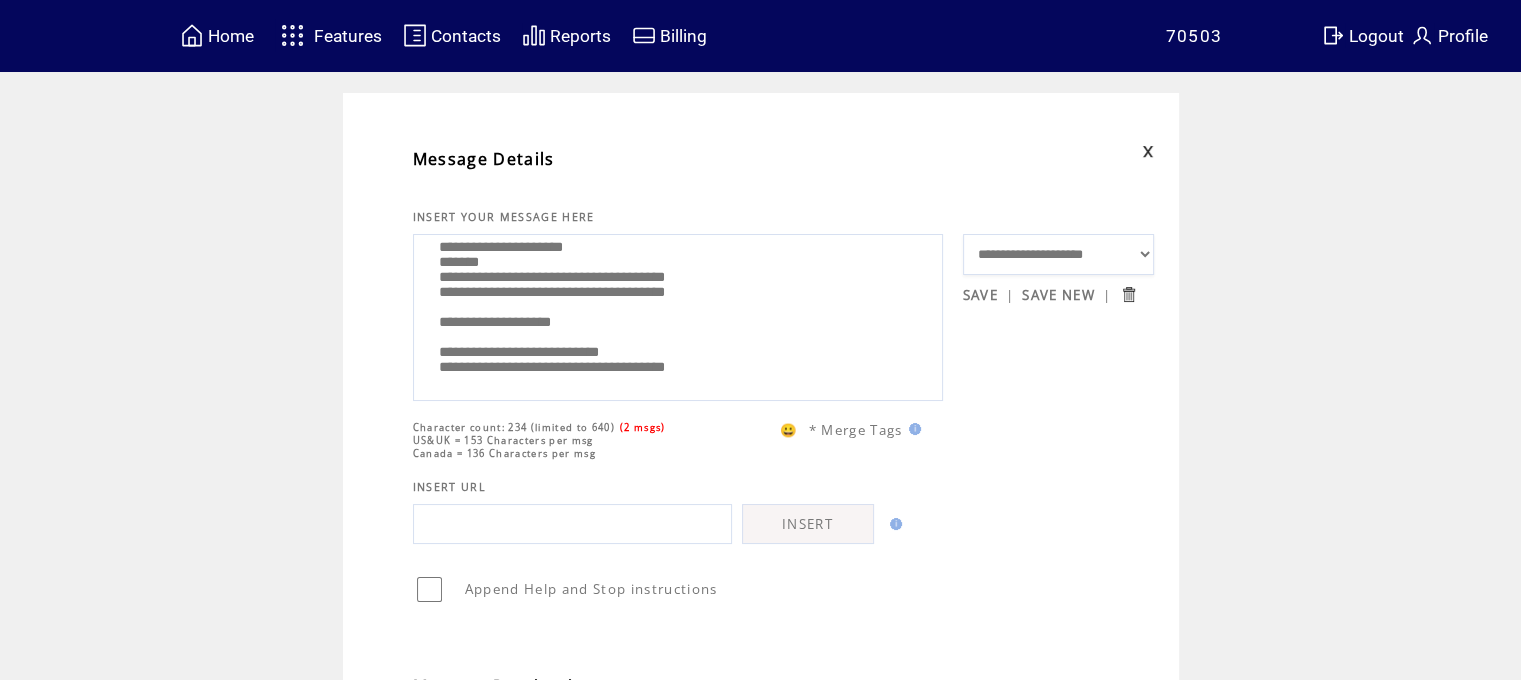 scroll, scrollTop: 0, scrollLeft: 0, axis: both 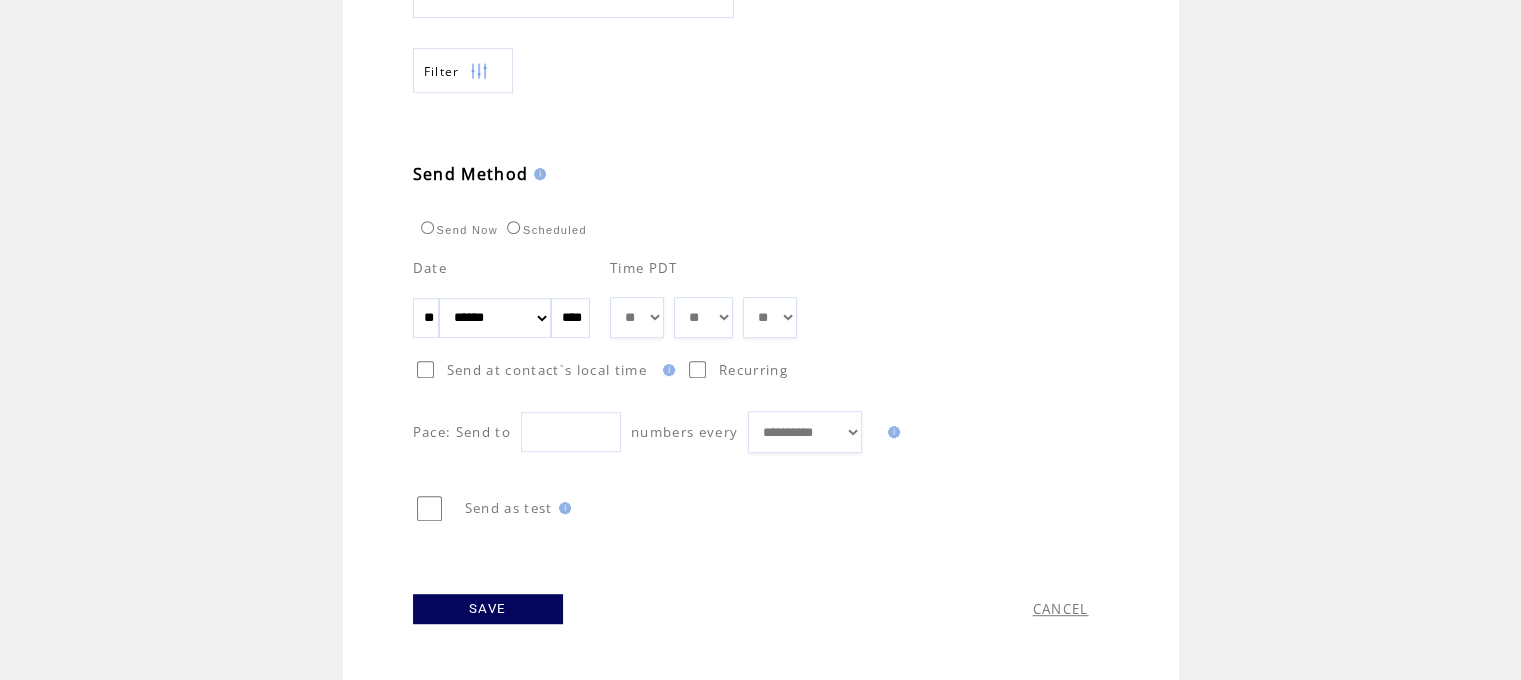 click on "SAVE" at bounding box center [488, 609] 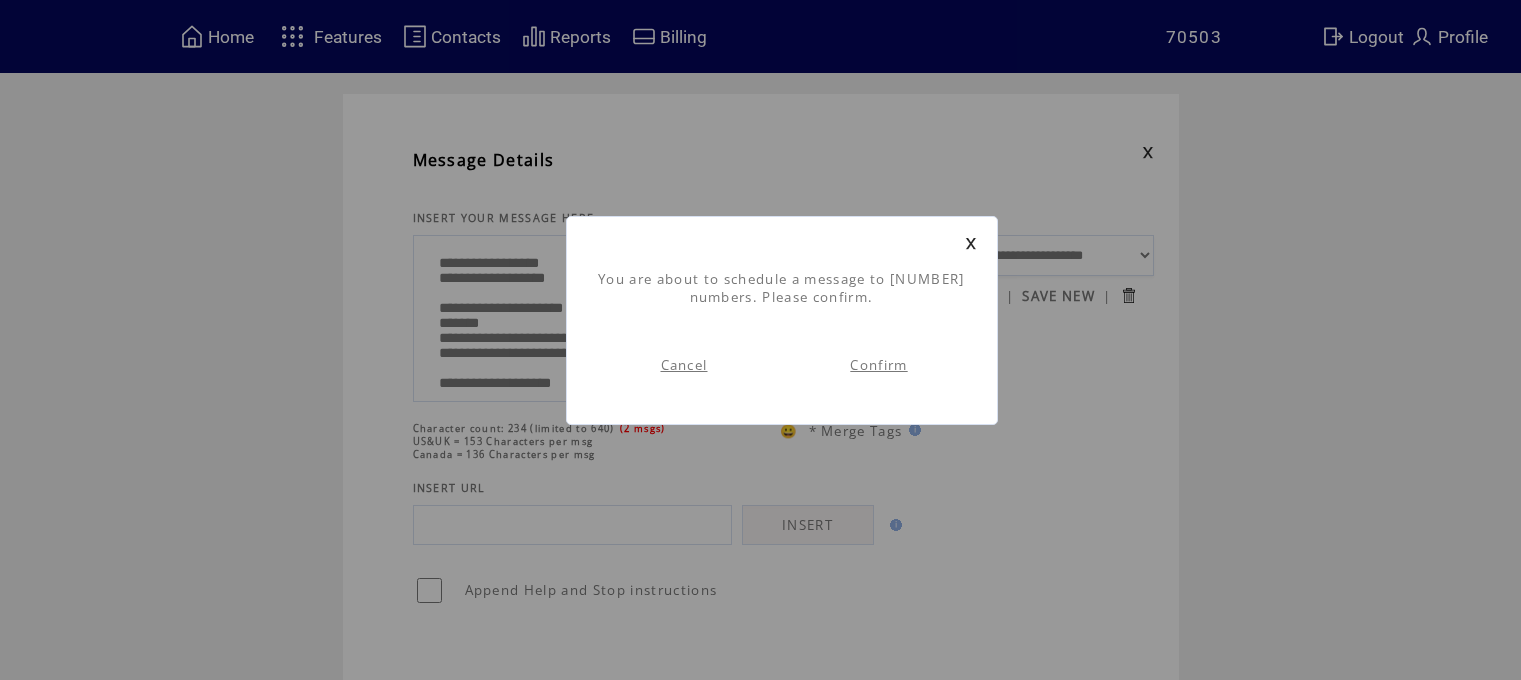 scroll, scrollTop: 0, scrollLeft: 0, axis: both 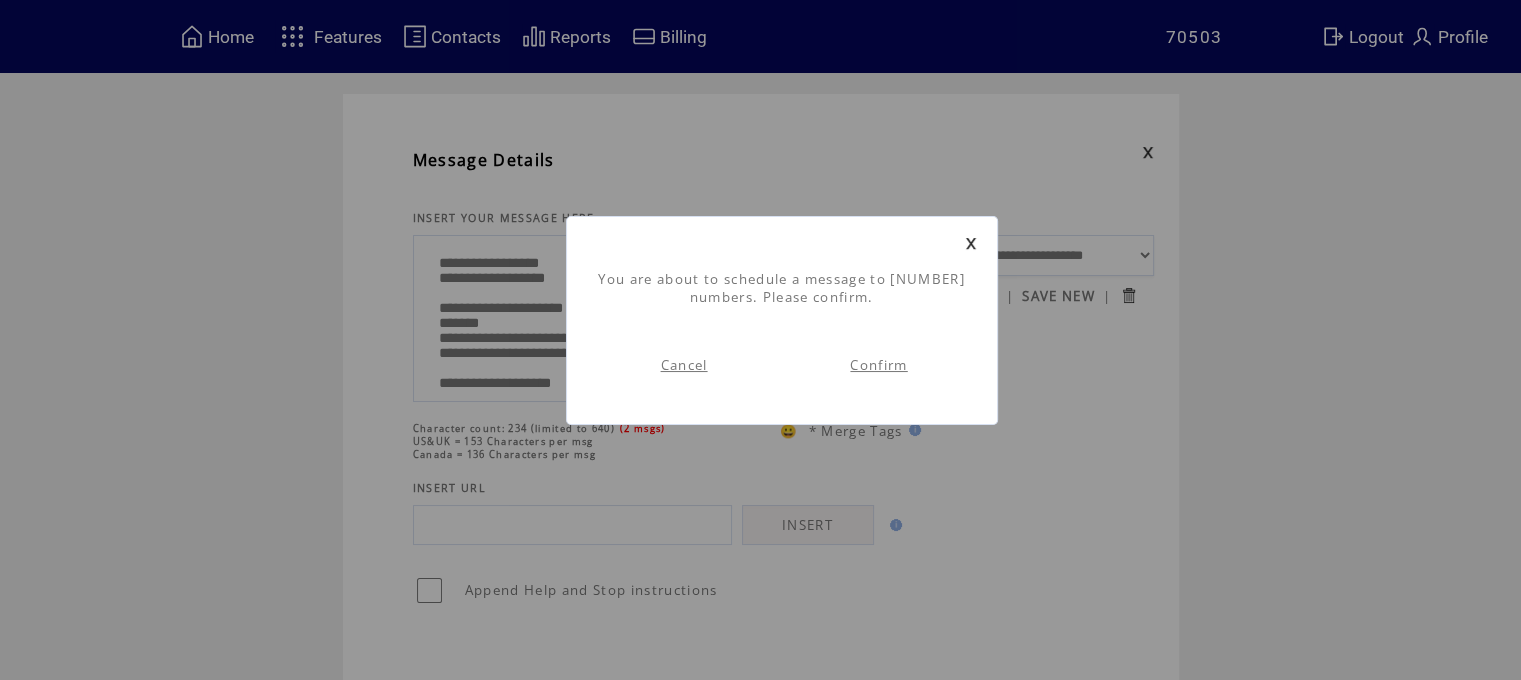 click on "Confirm" at bounding box center [878, 365] 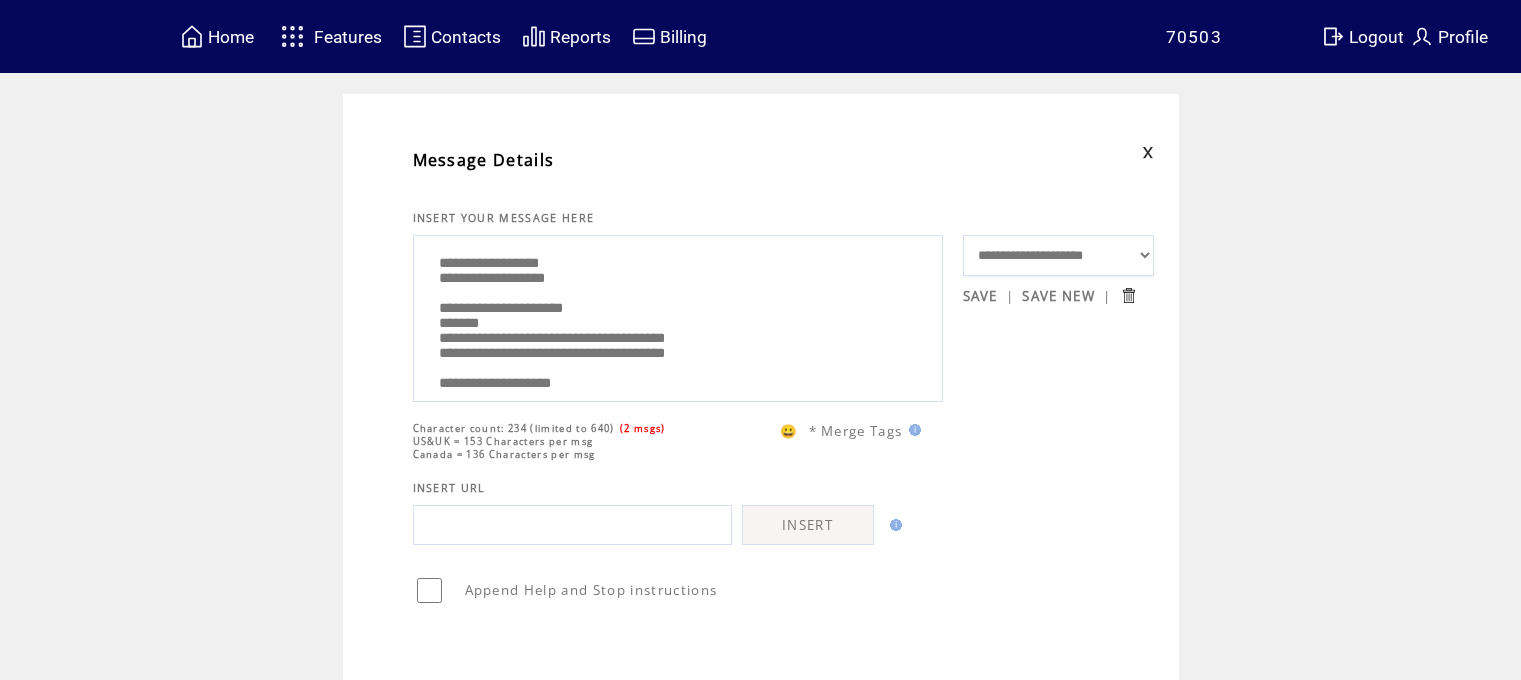 scroll, scrollTop: 0, scrollLeft: 0, axis: both 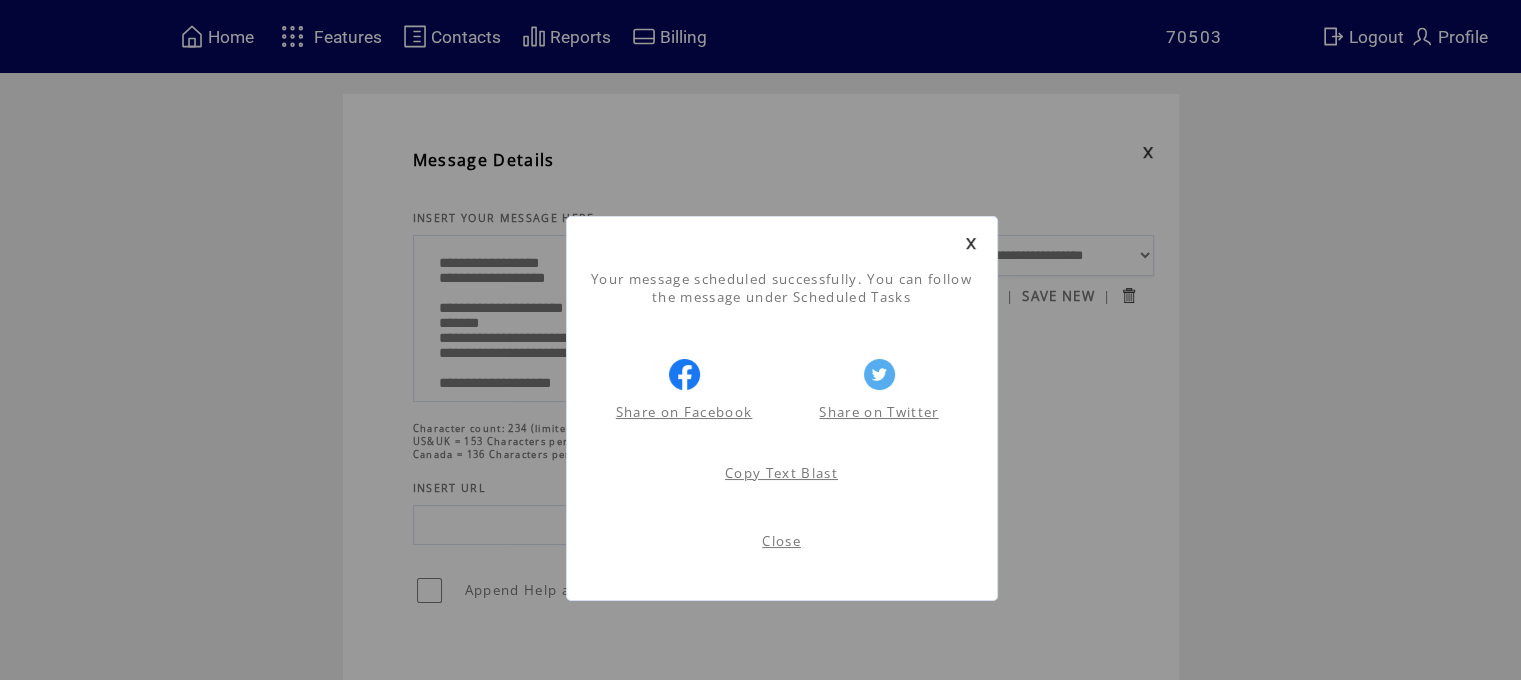 click on "Close" at bounding box center [781, 541] 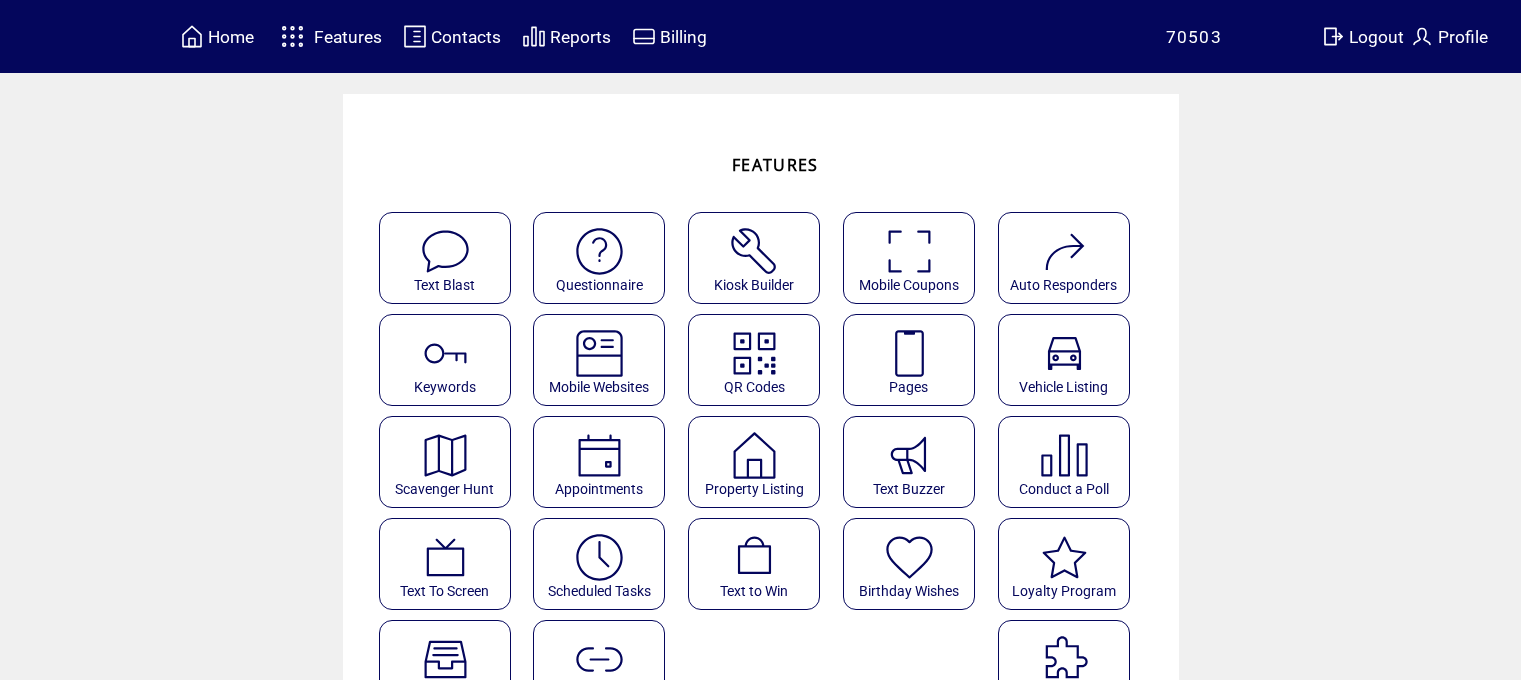 scroll, scrollTop: 0, scrollLeft: 0, axis: both 